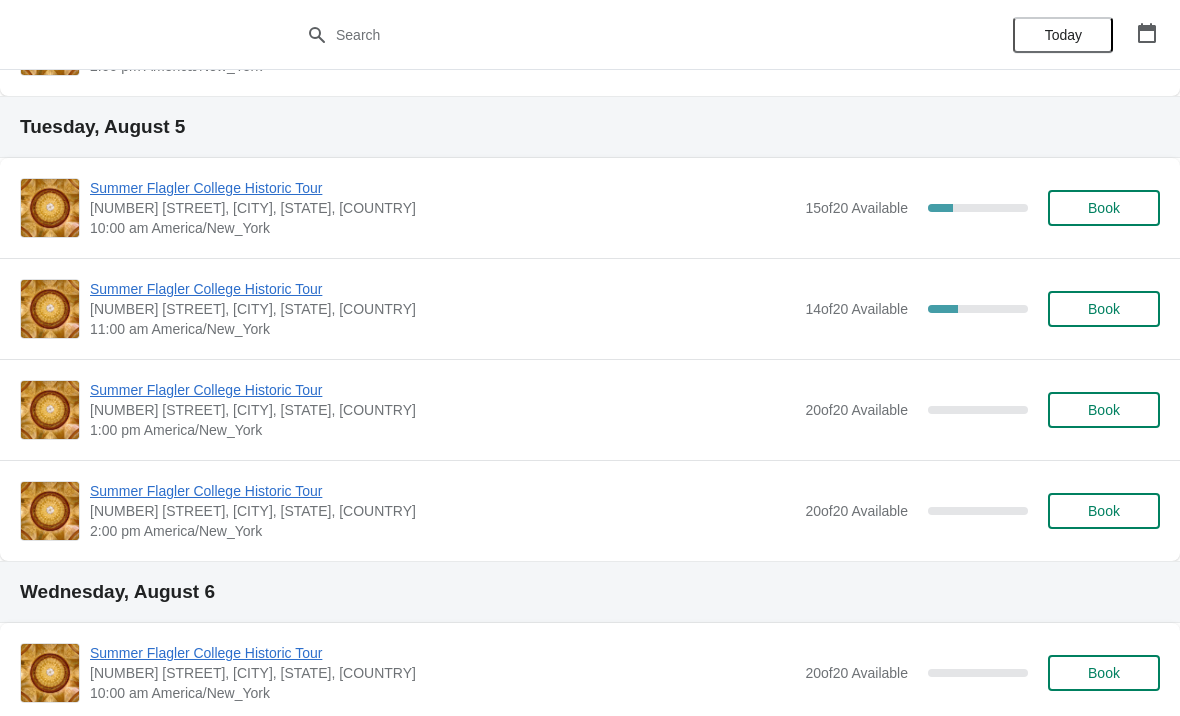 scroll, scrollTop: 487, scrollLeft: 0, axis: vertical 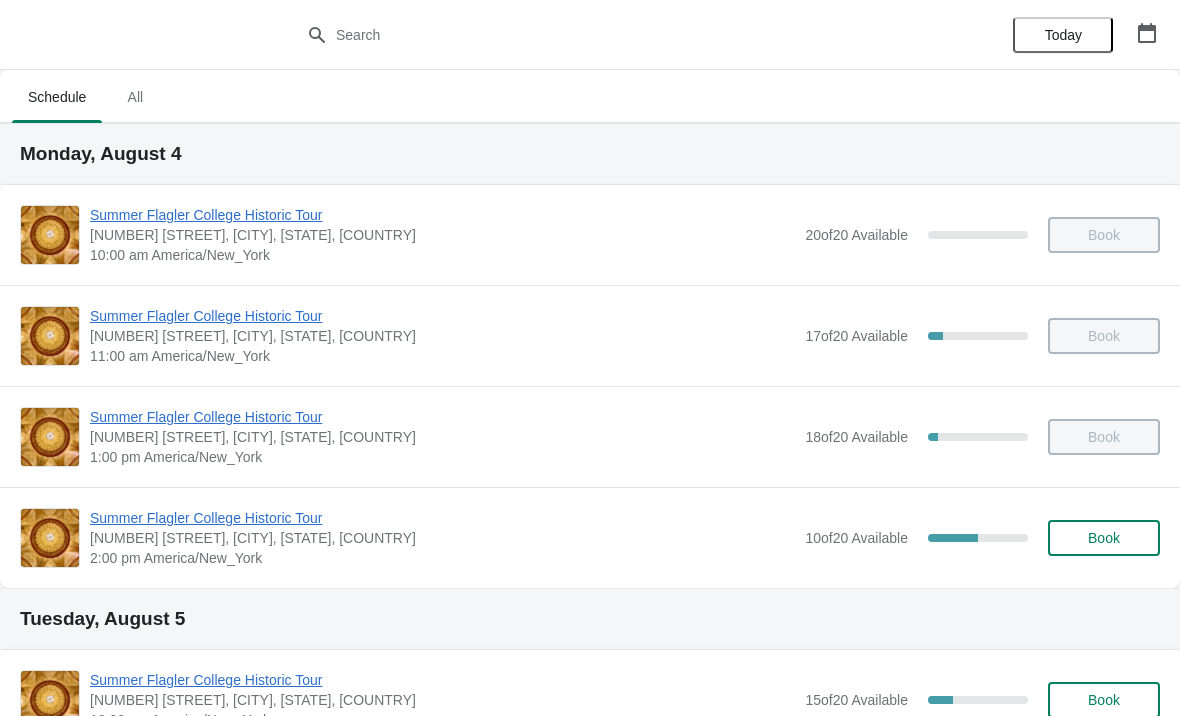 click on "Summer Flagler College Historic Tour" at bounding box center (442, 518) 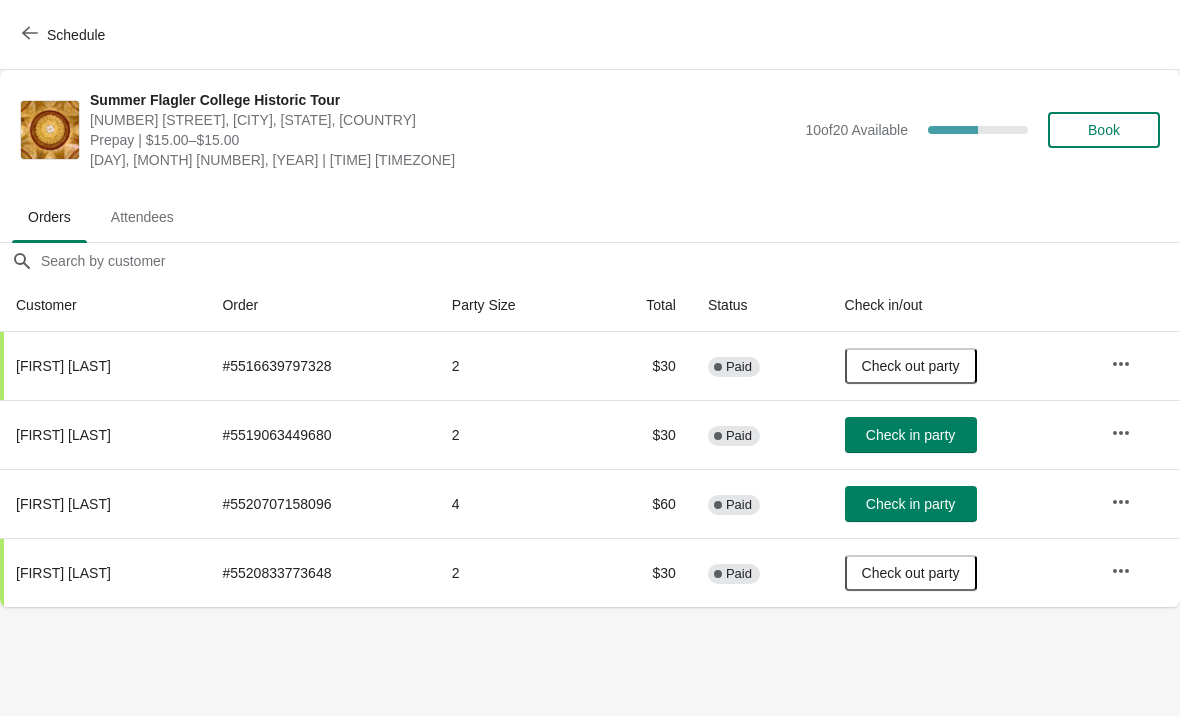 click 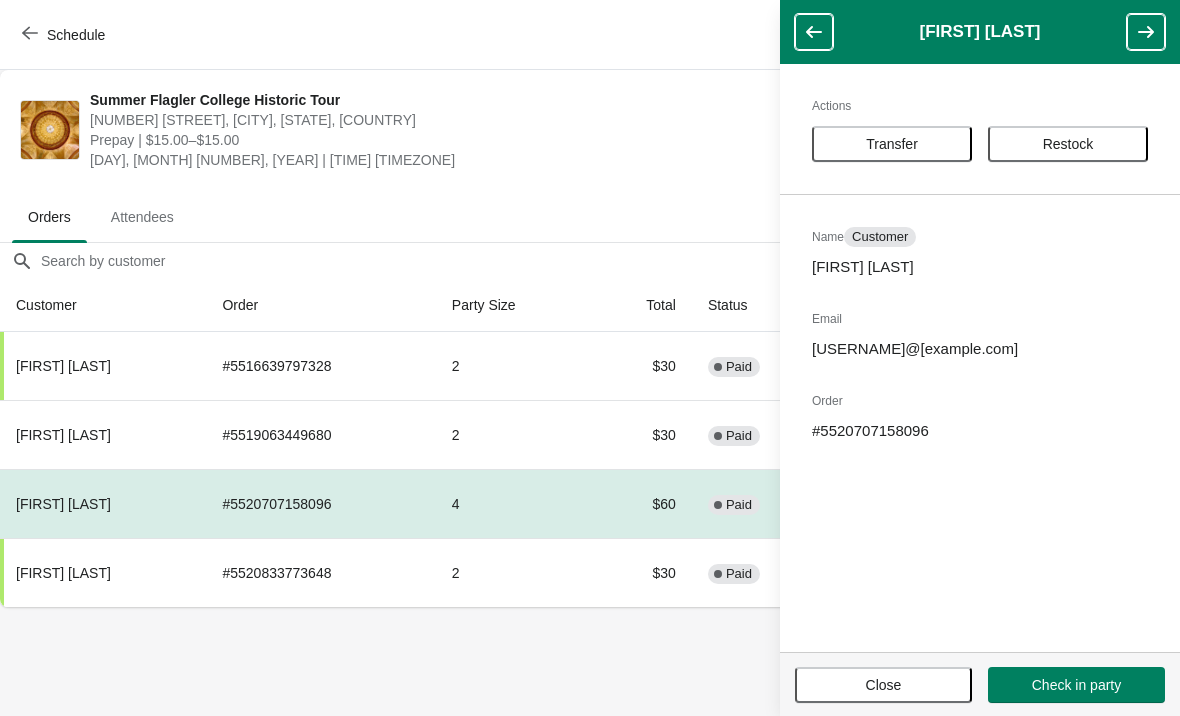 click on "Transfer" at bounding box center [892, 144] 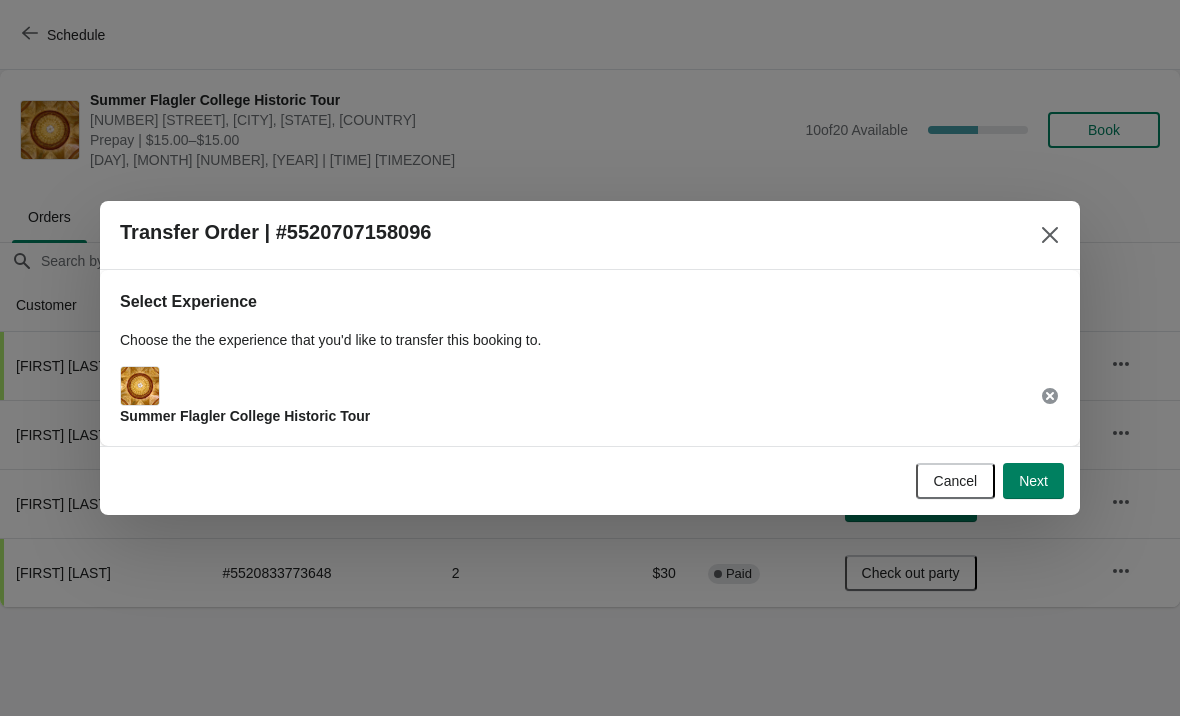 click on "Next" at bounding box center [1033, 481] 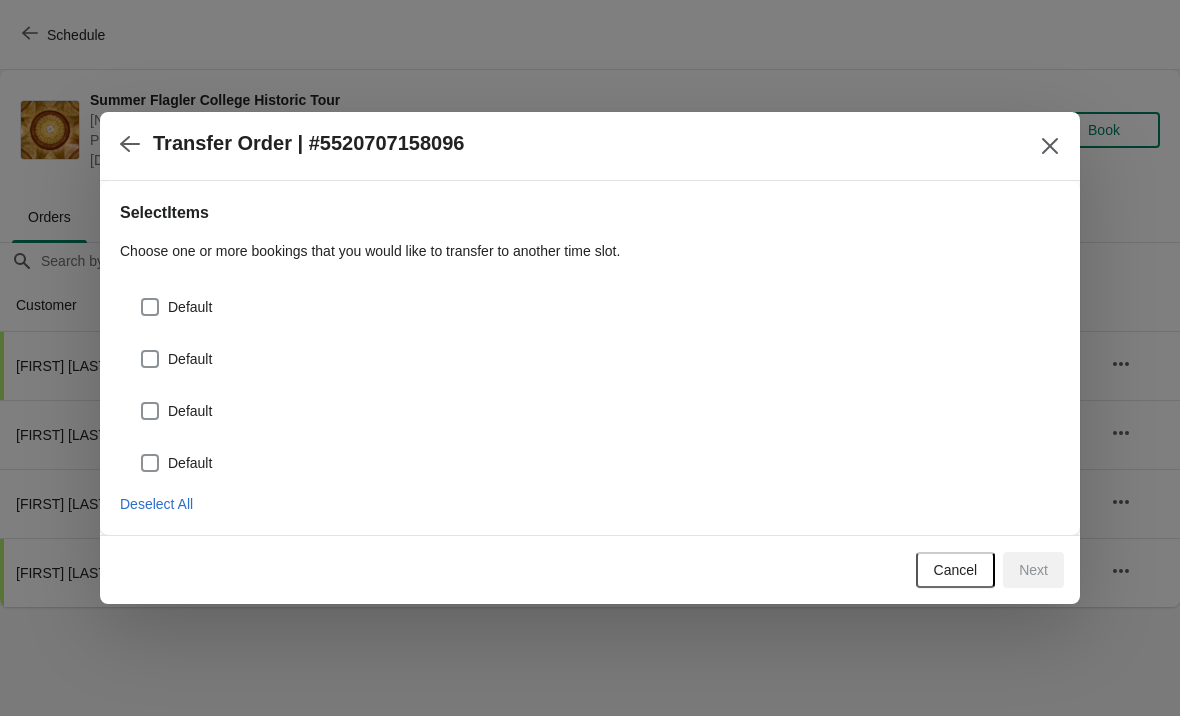click at bounding box center [150, 307] 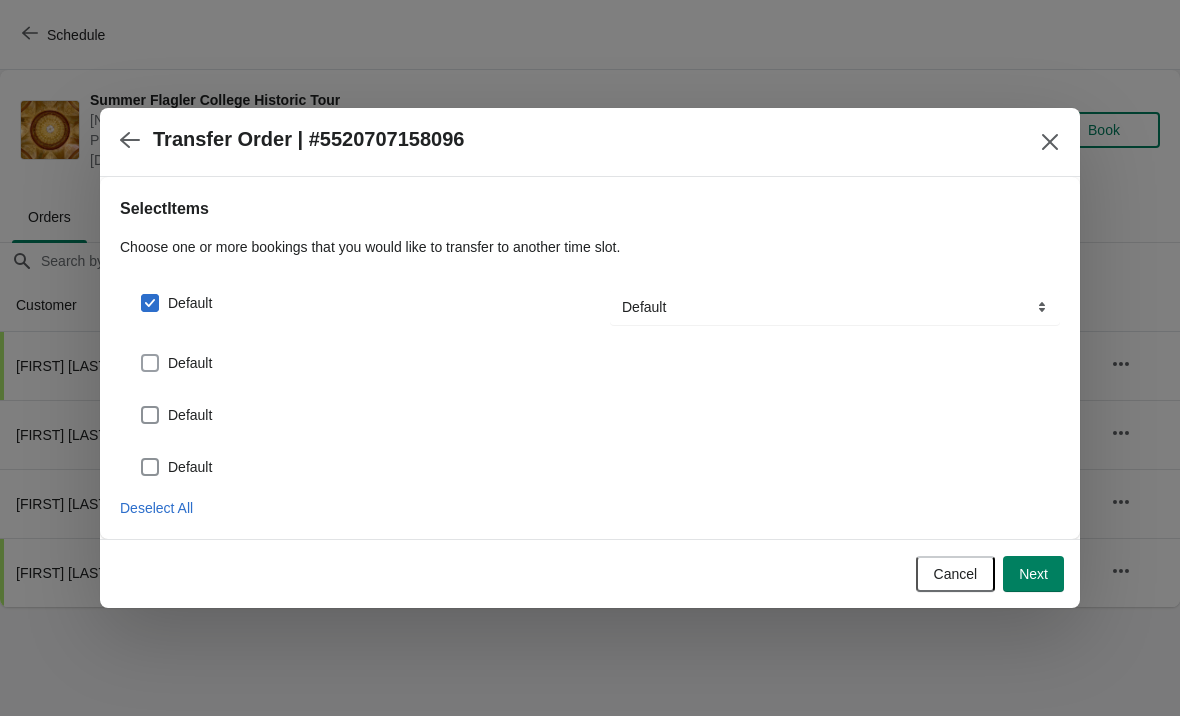 click at bounding box center [150, 363] 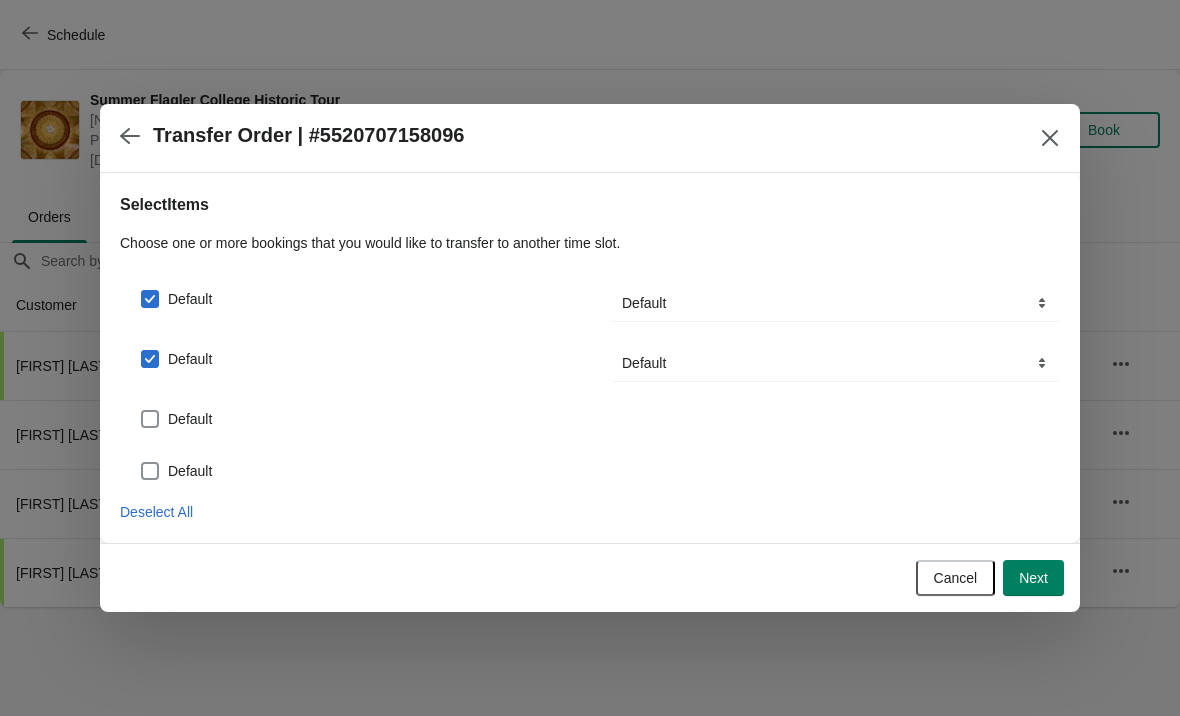 click at bounding box center [150, 359] 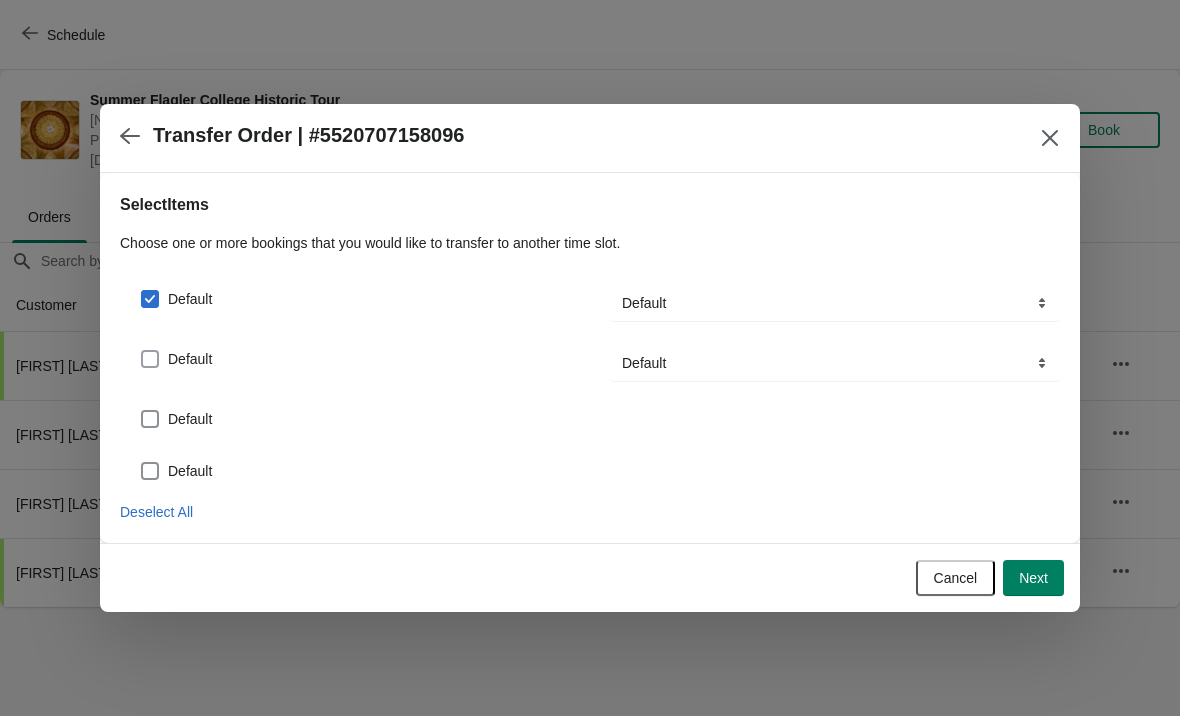 checkbox on "false" 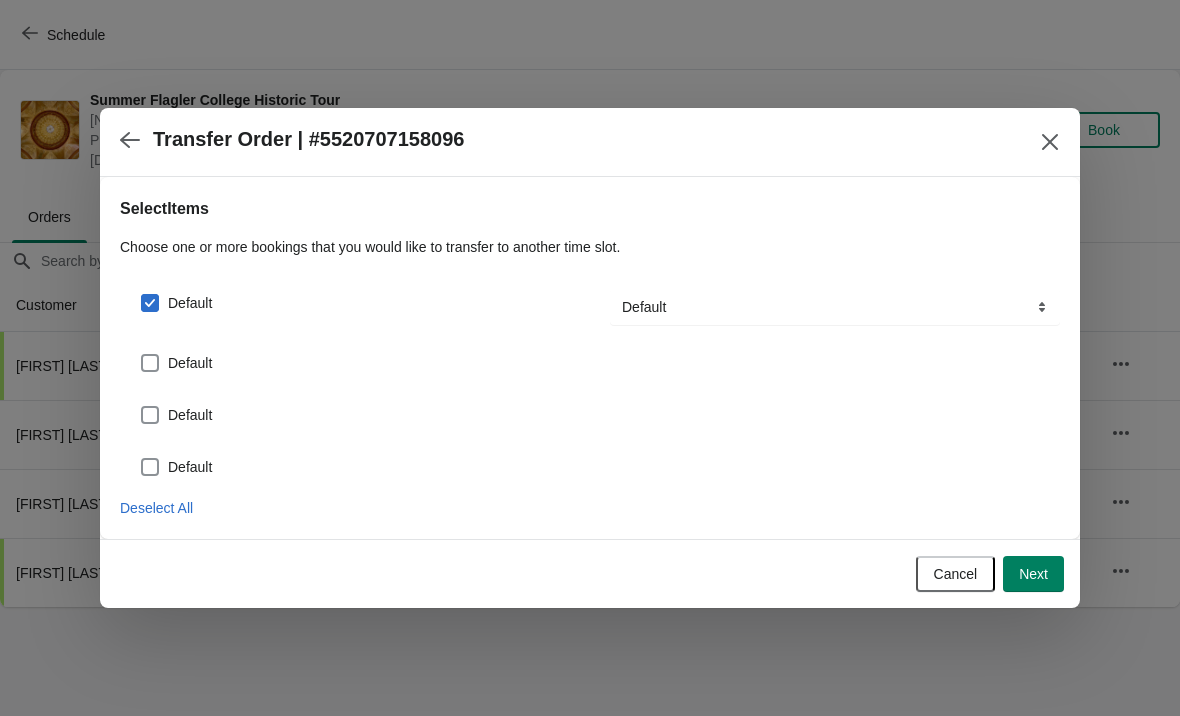 click at bounding box center [150, 303] 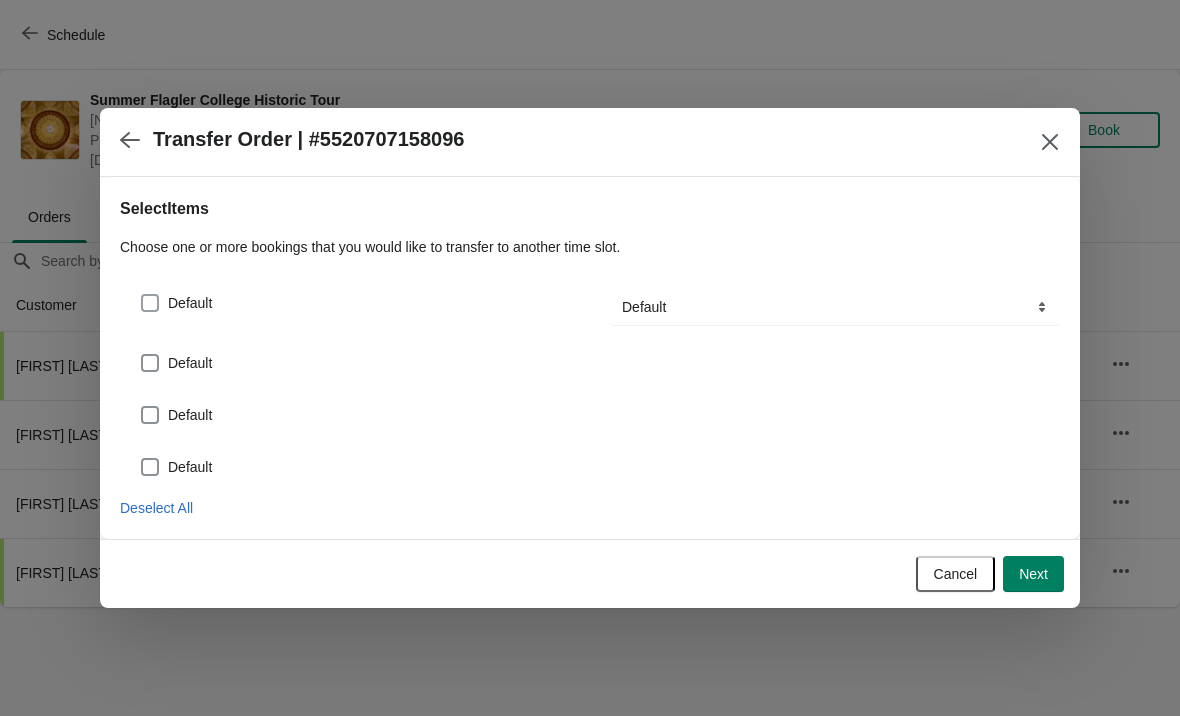 checkbox on "false" 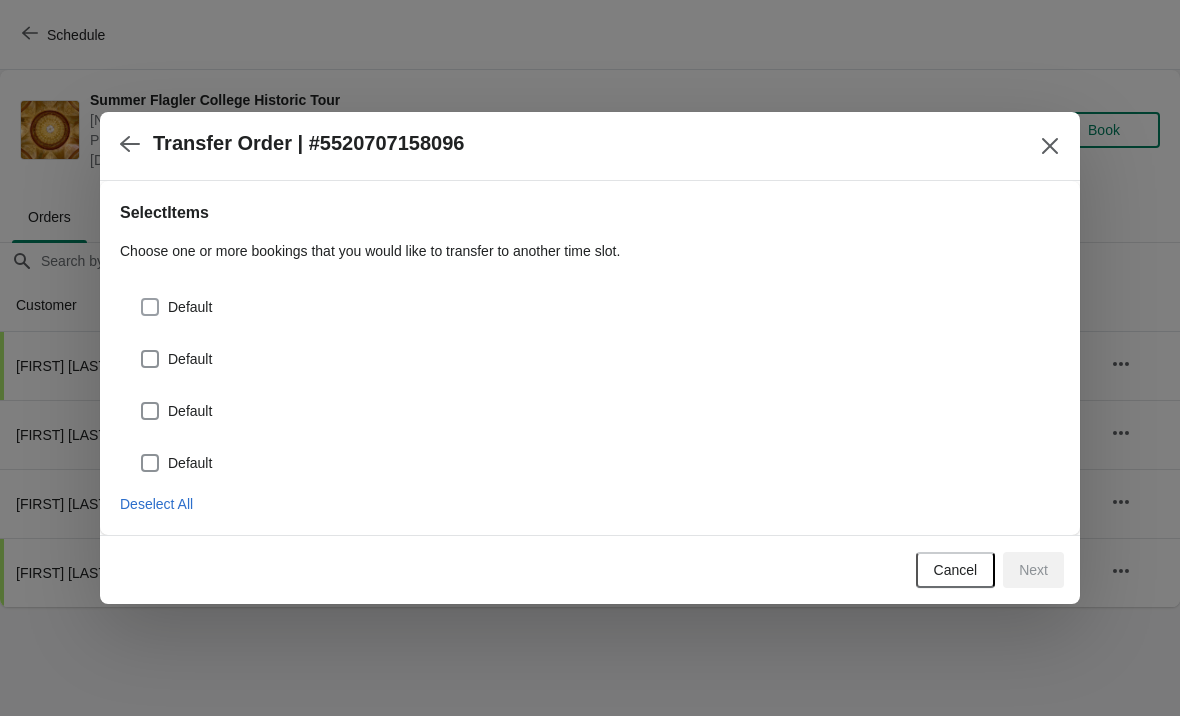 click at bounding box center [1050, 146] 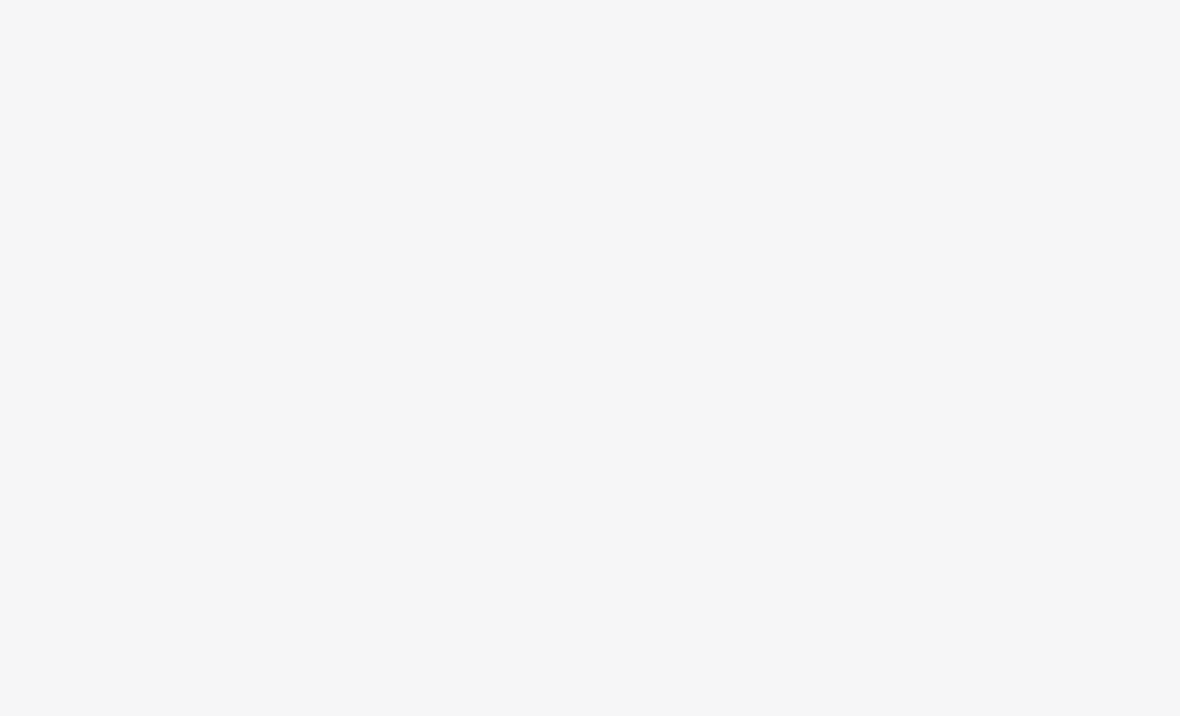 scroll, scrollTop: 0, scrollLeft: 0, axis: both 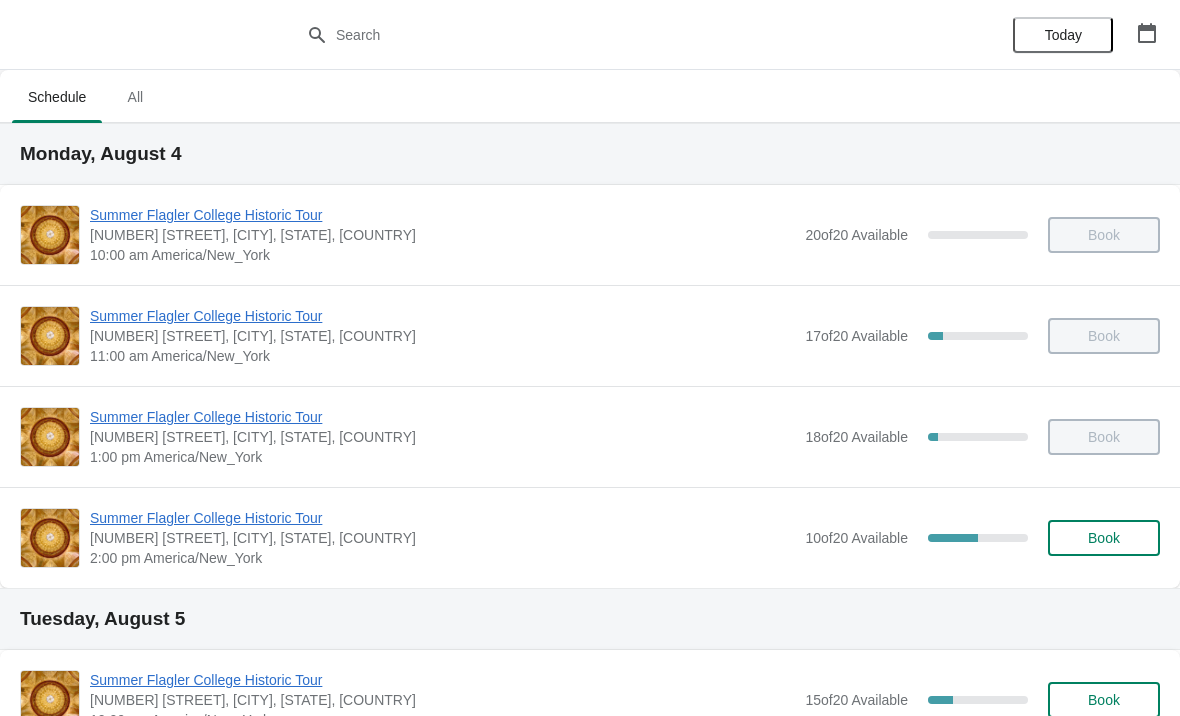 click on "Summer Flagler College Historic Tour" at bounding box center (442, 518) 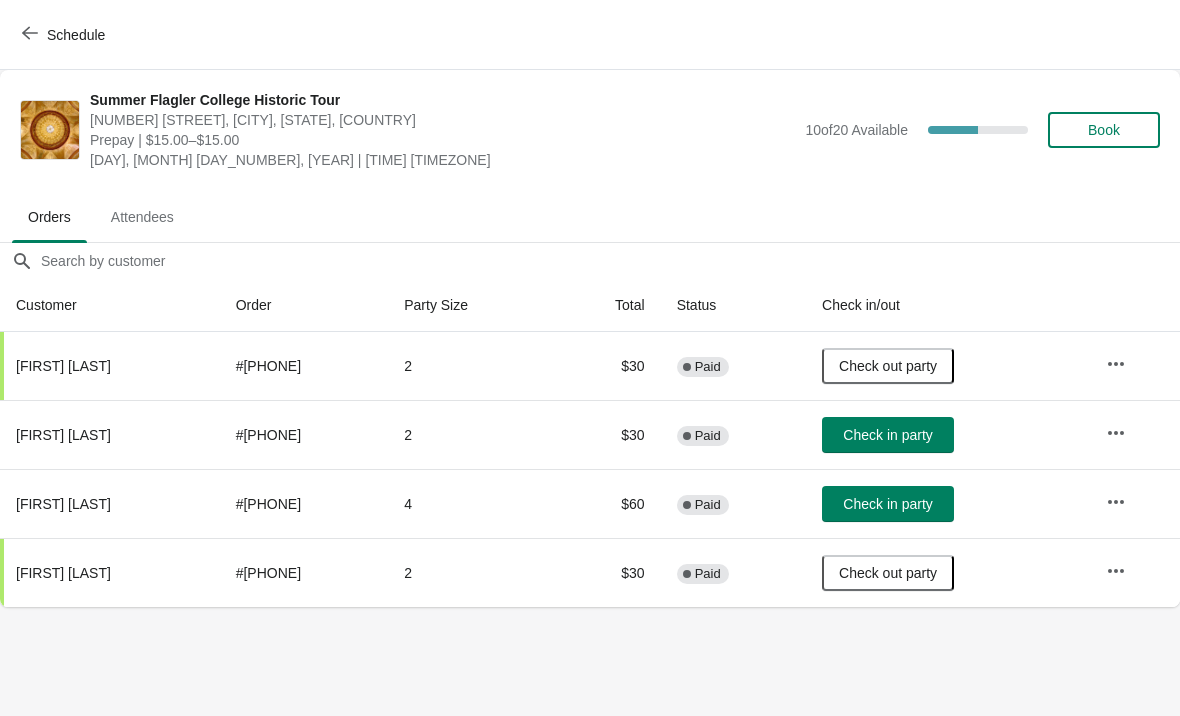 click 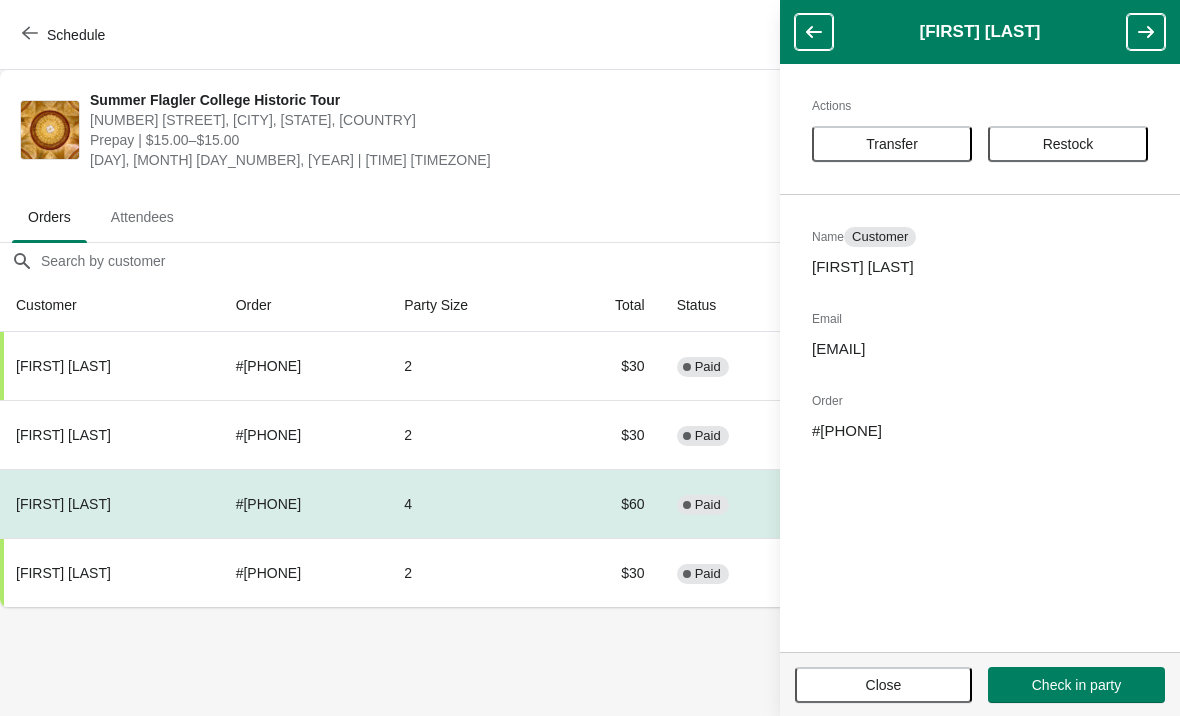 click on "Transfer" at bounding box center (892, 144) 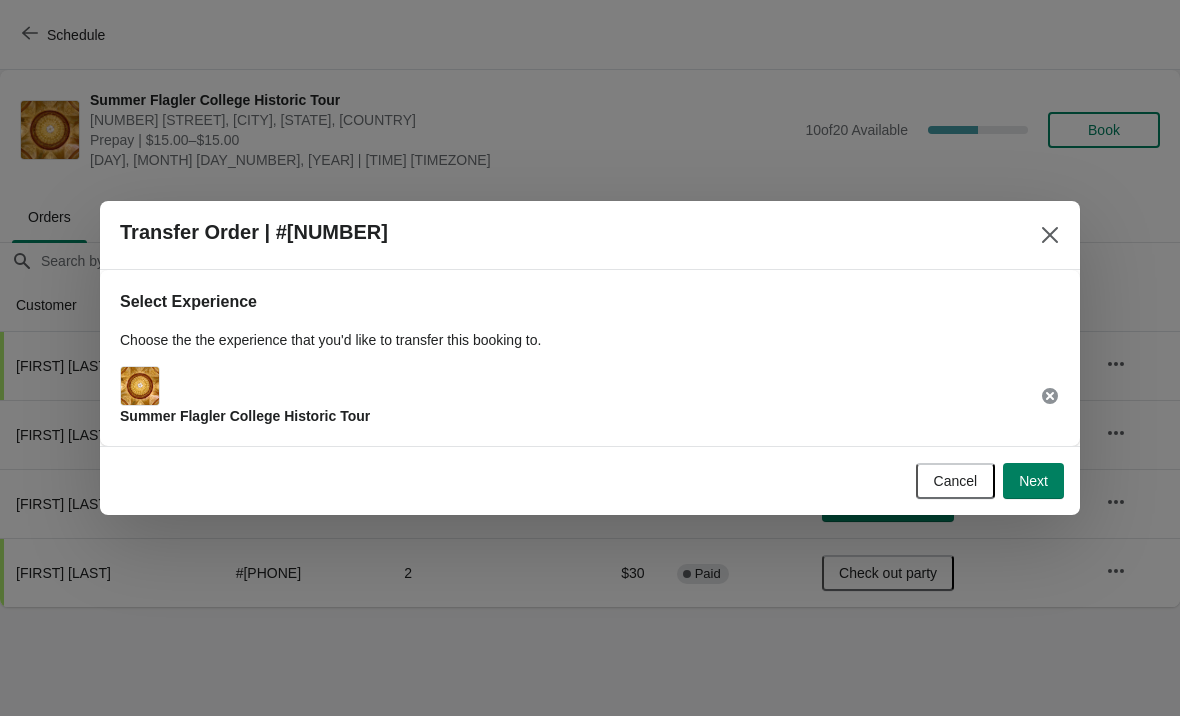 click on "Next" at bounding box center [1033, 481] 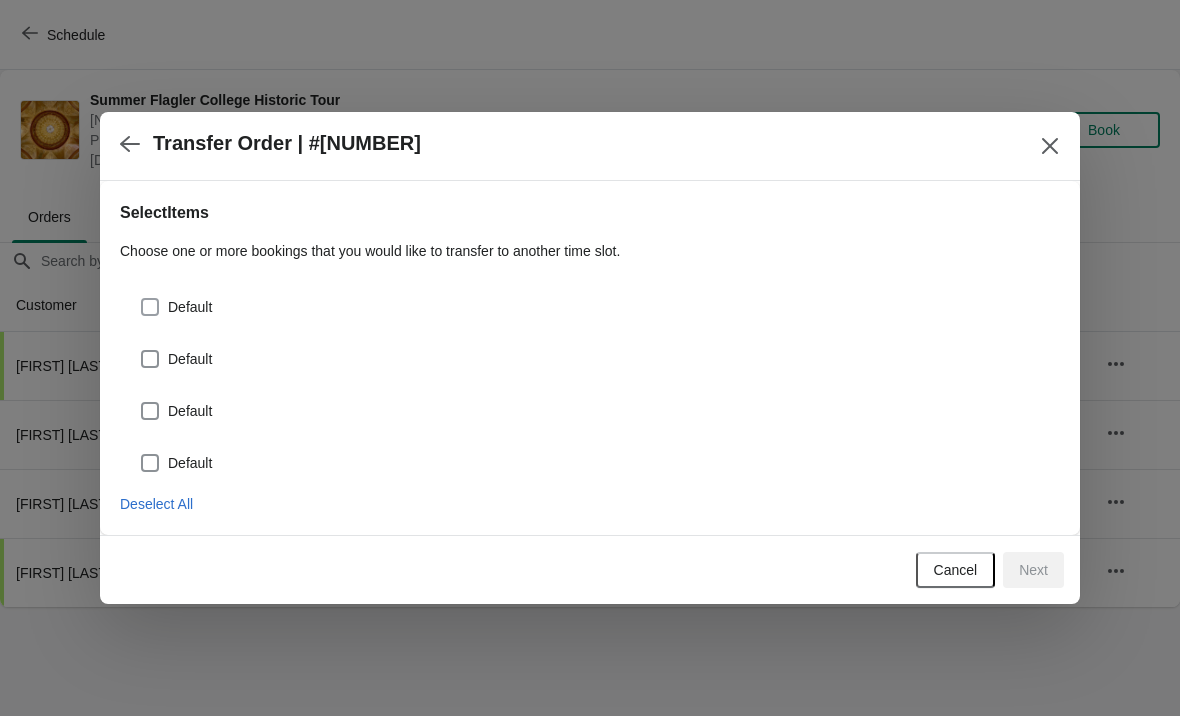 click at bounding box center (150, 307) 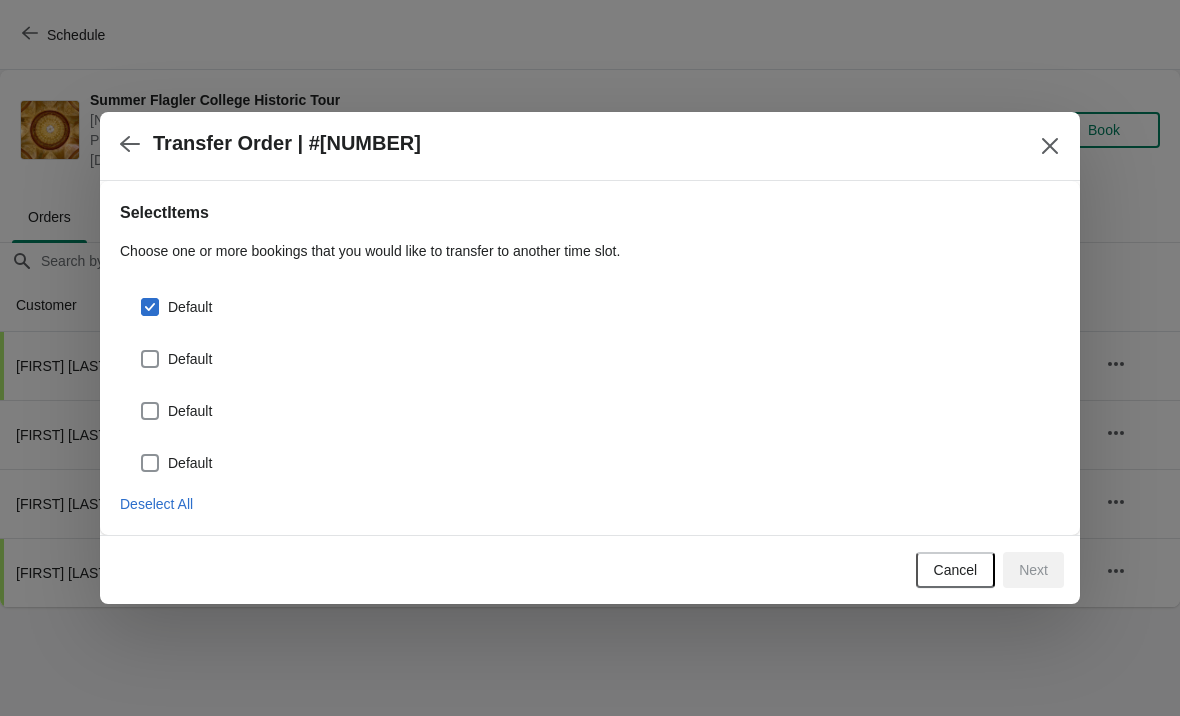 checkbox on "true" 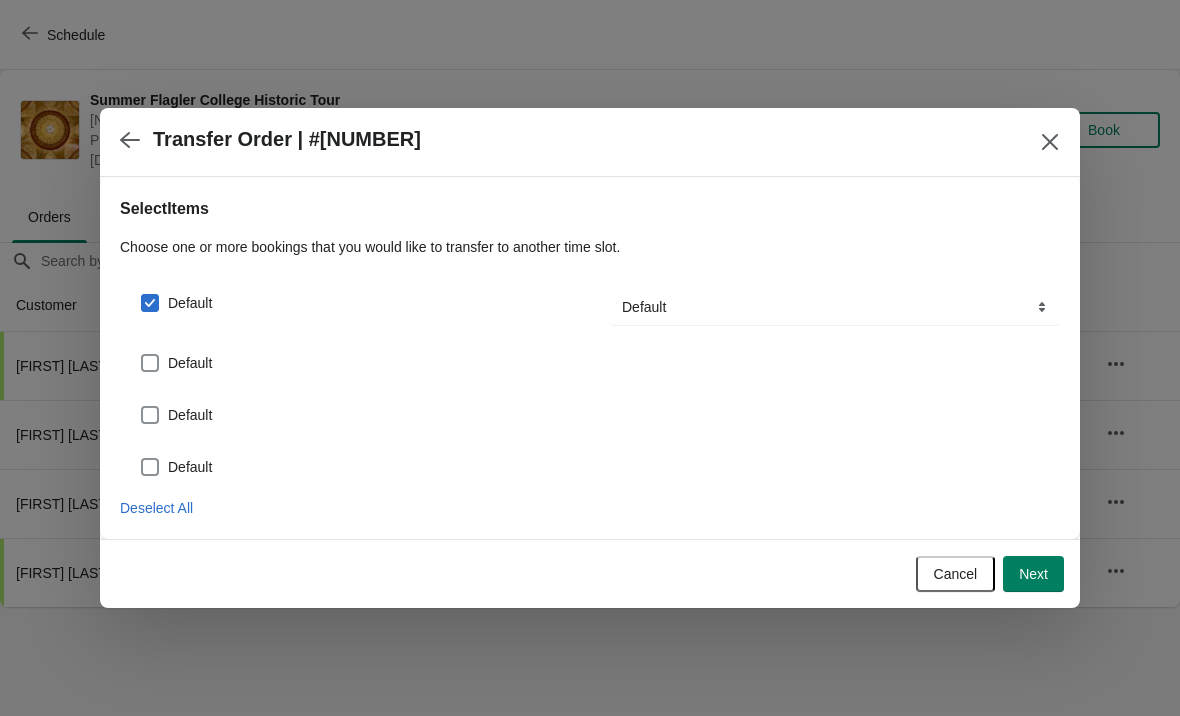 click on "Default" at bounding box center [590, 355] 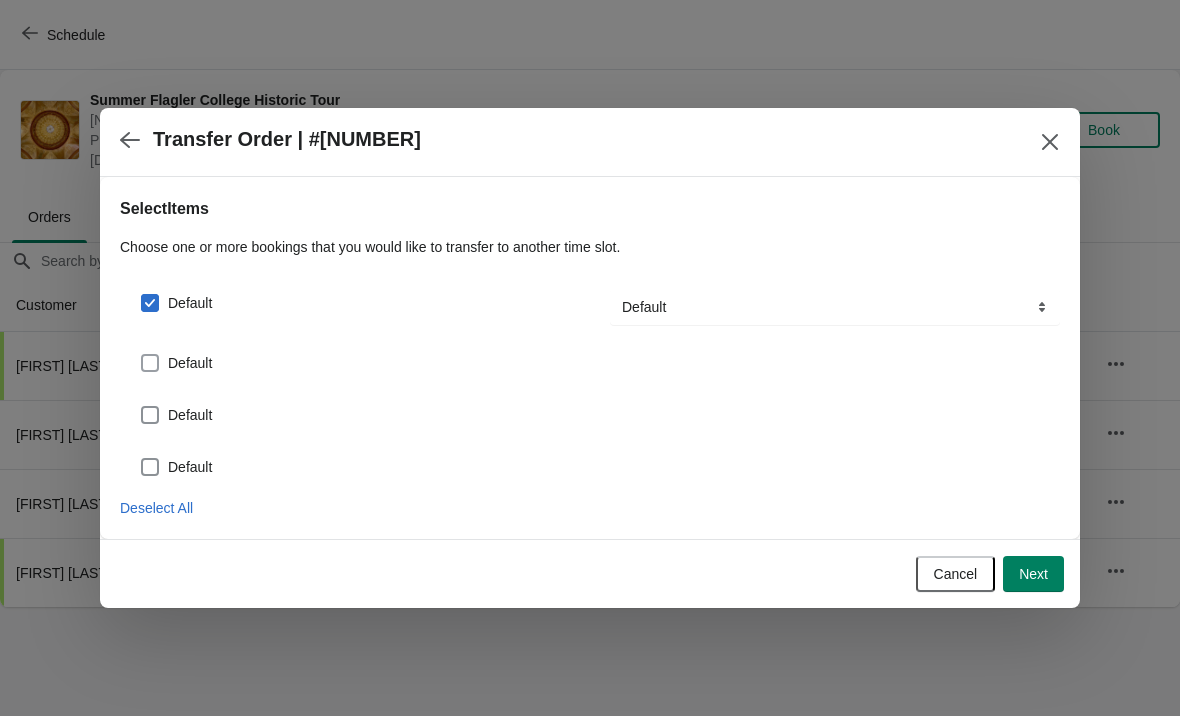 click at bounding box center (150, 363) 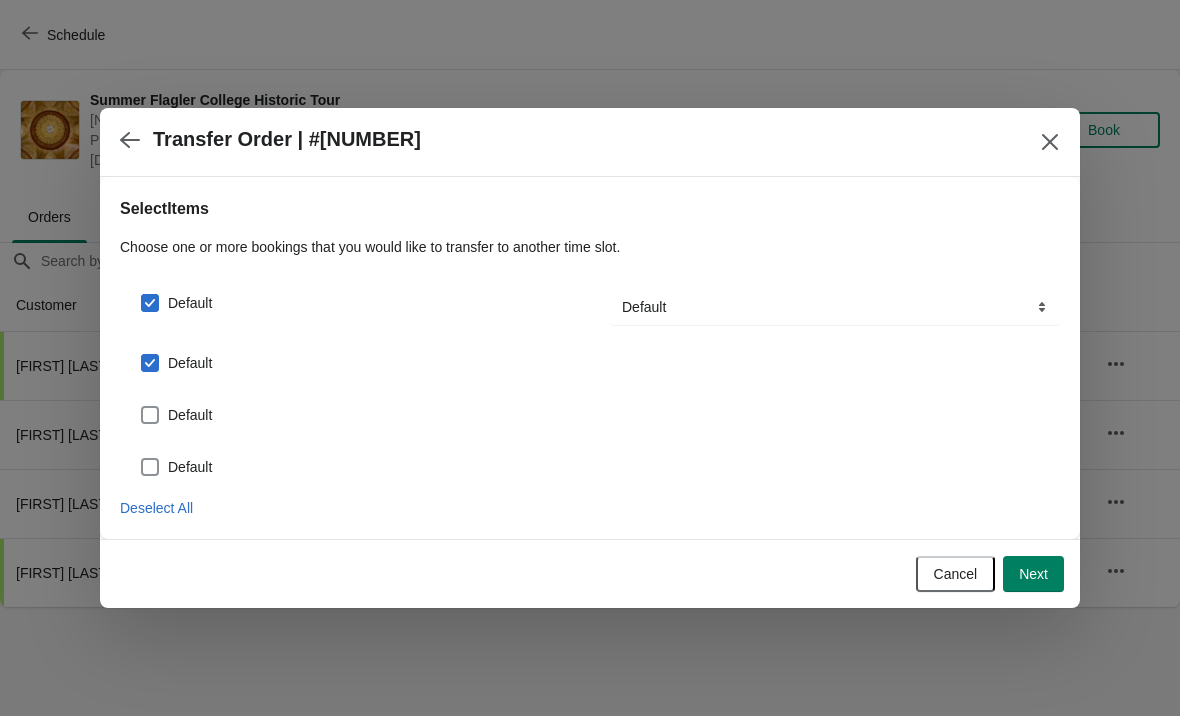 checkbox on "true" 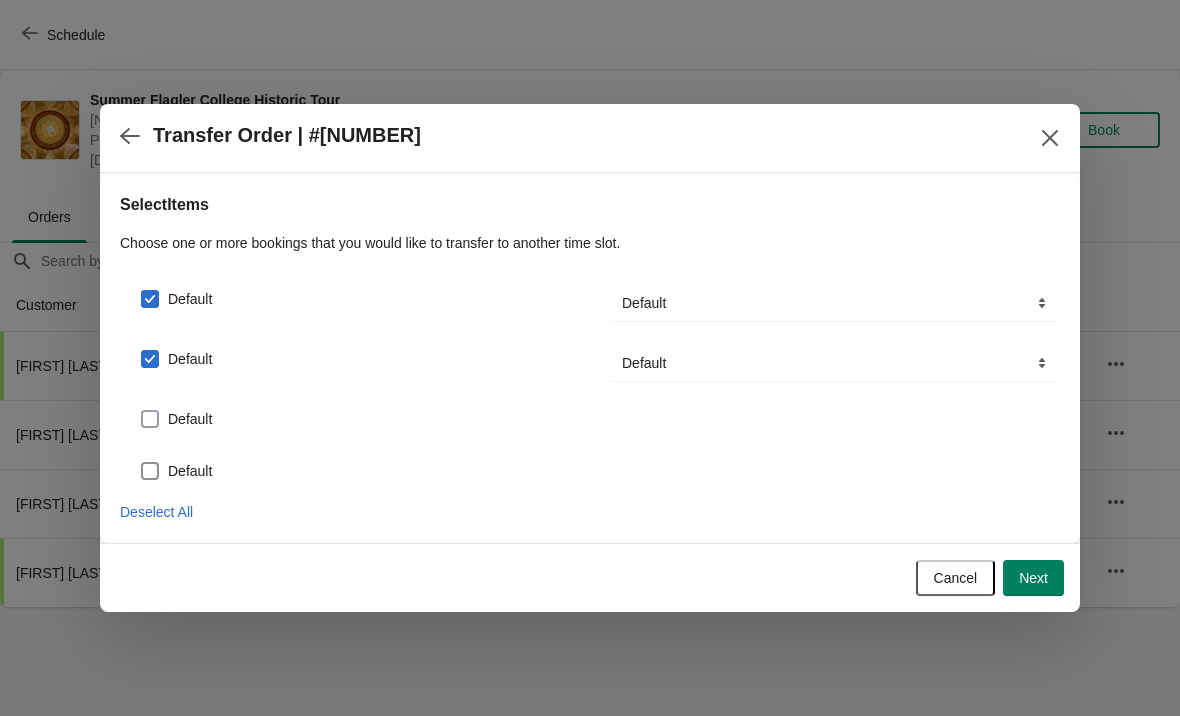 click at bounding box center [150, 419] 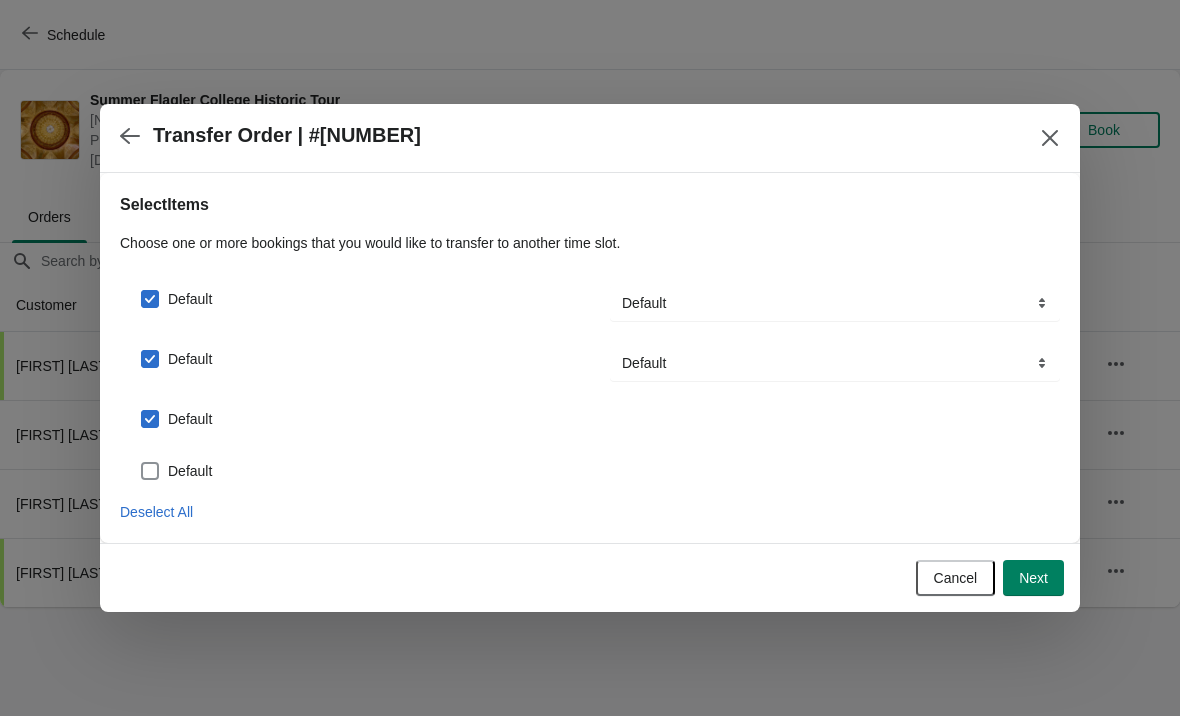 checkbox on "true" 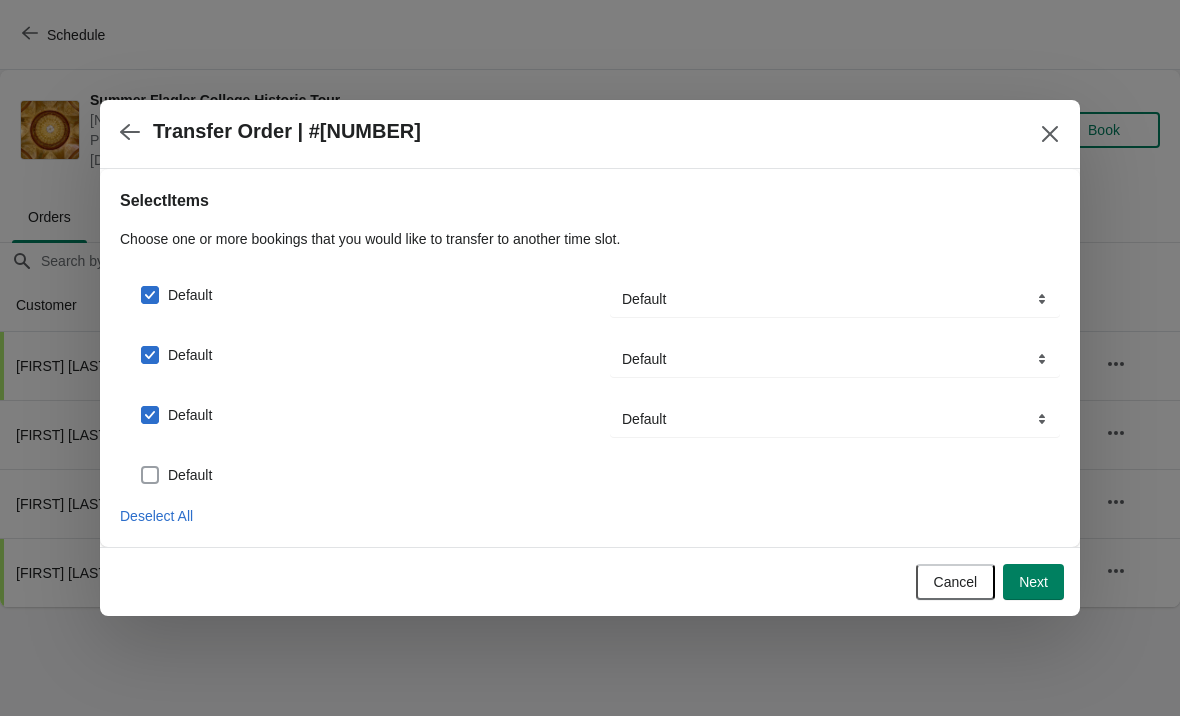 click at bounding box center [150, 475] 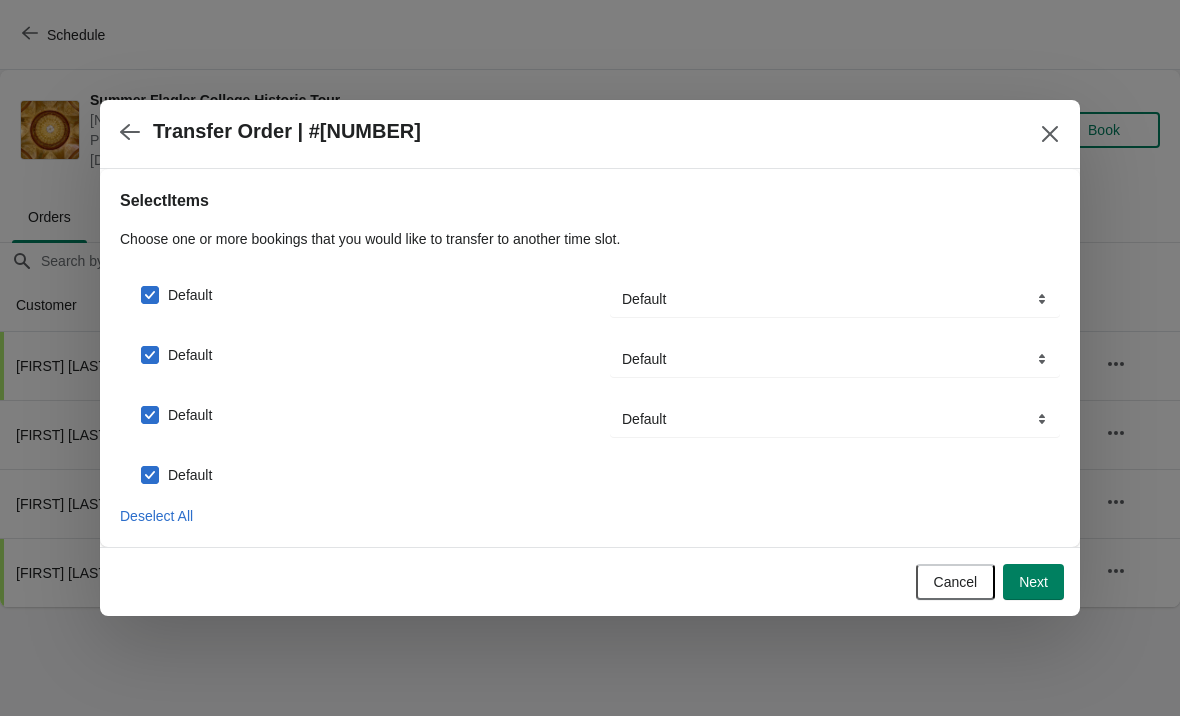 checkbox on "true" 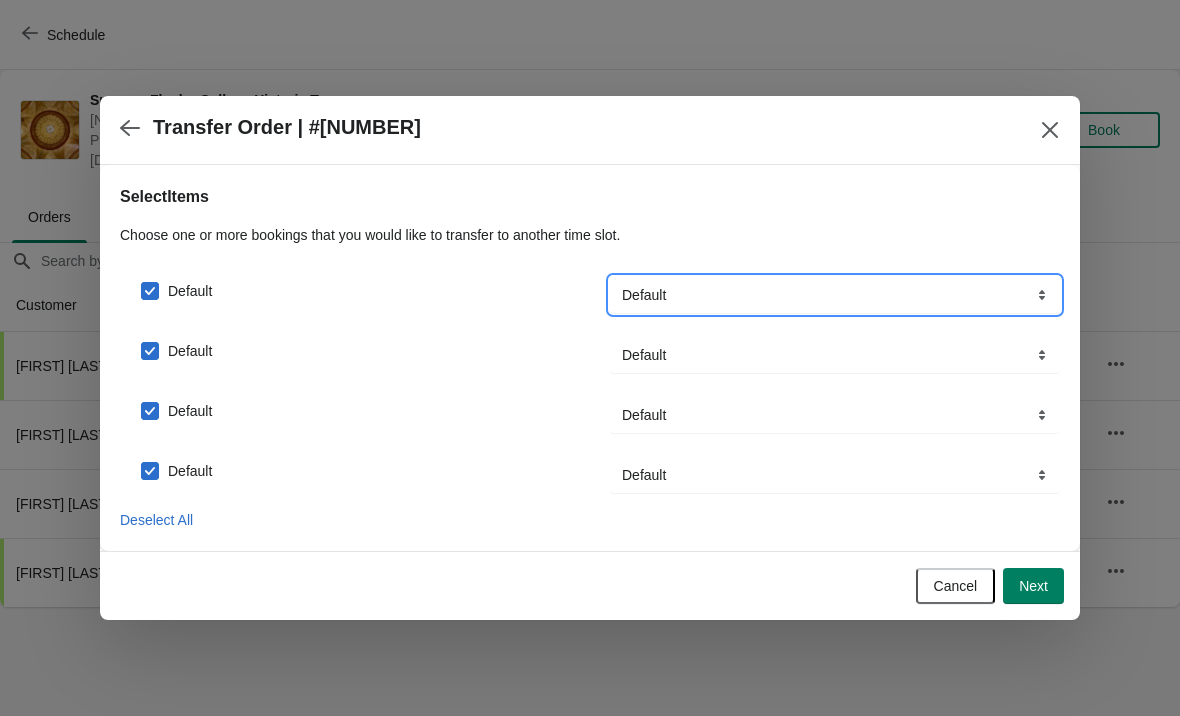 click on "Default" at bounding box center [835, 295] 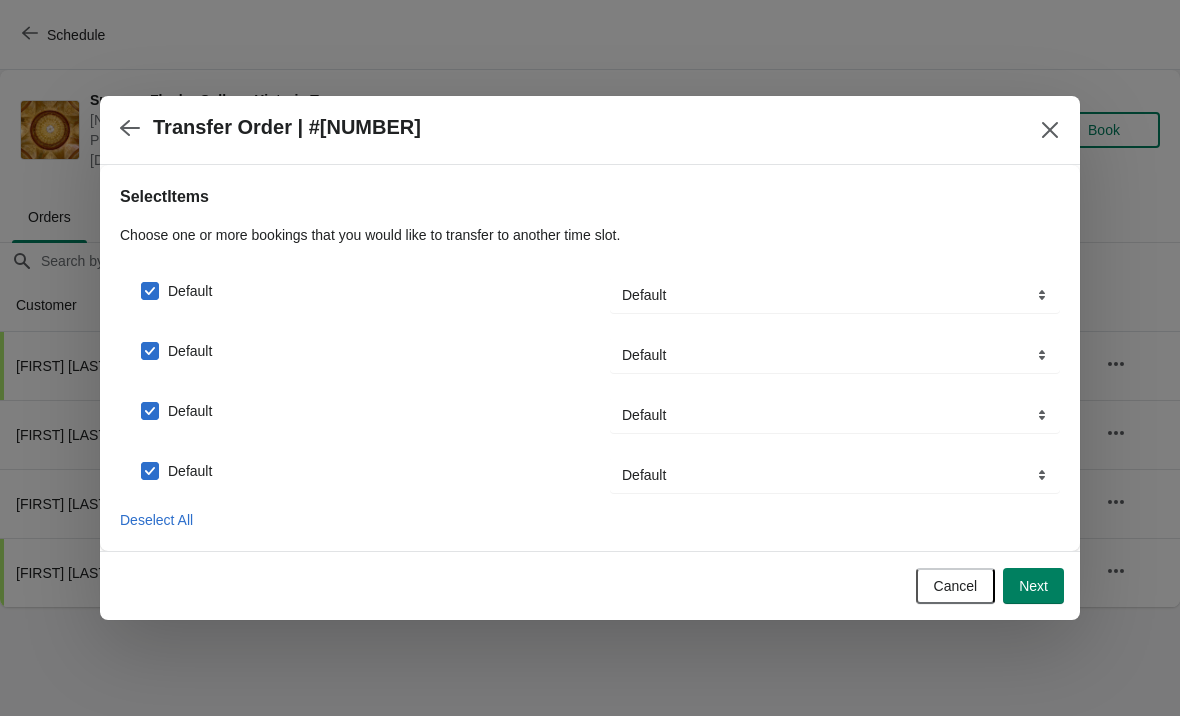 click on "Next" at bounding box center [1033, 586] 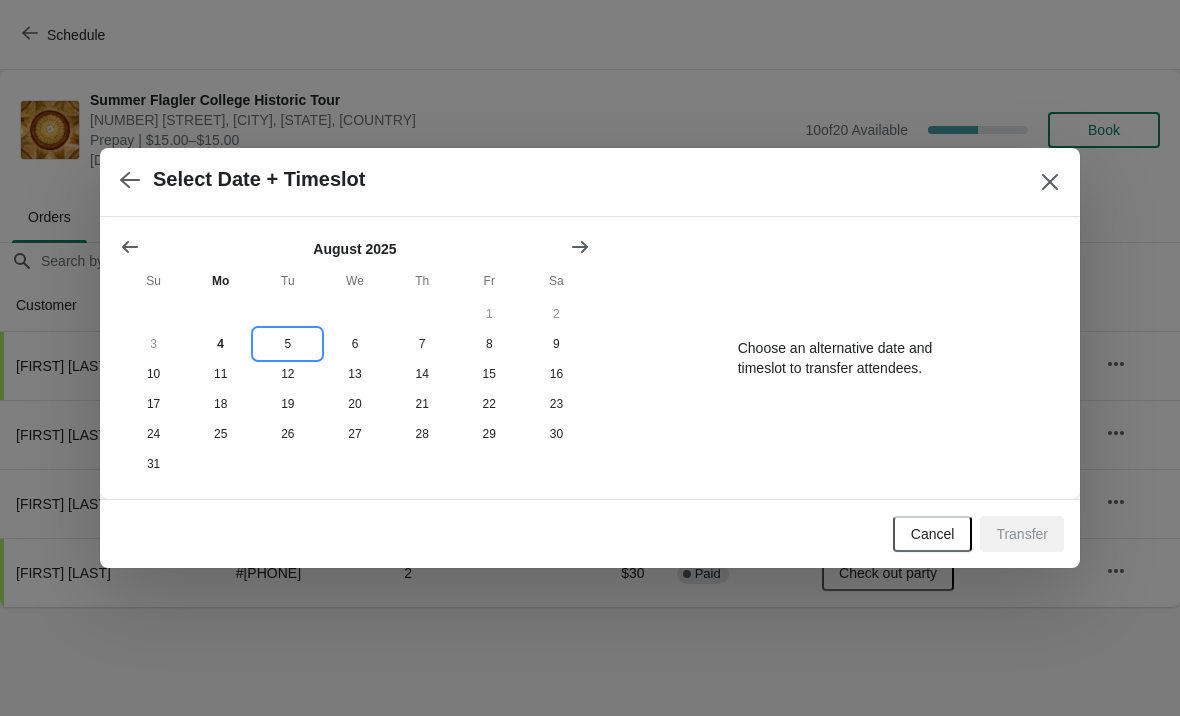 click on "5" at bounding box center (287, 344) 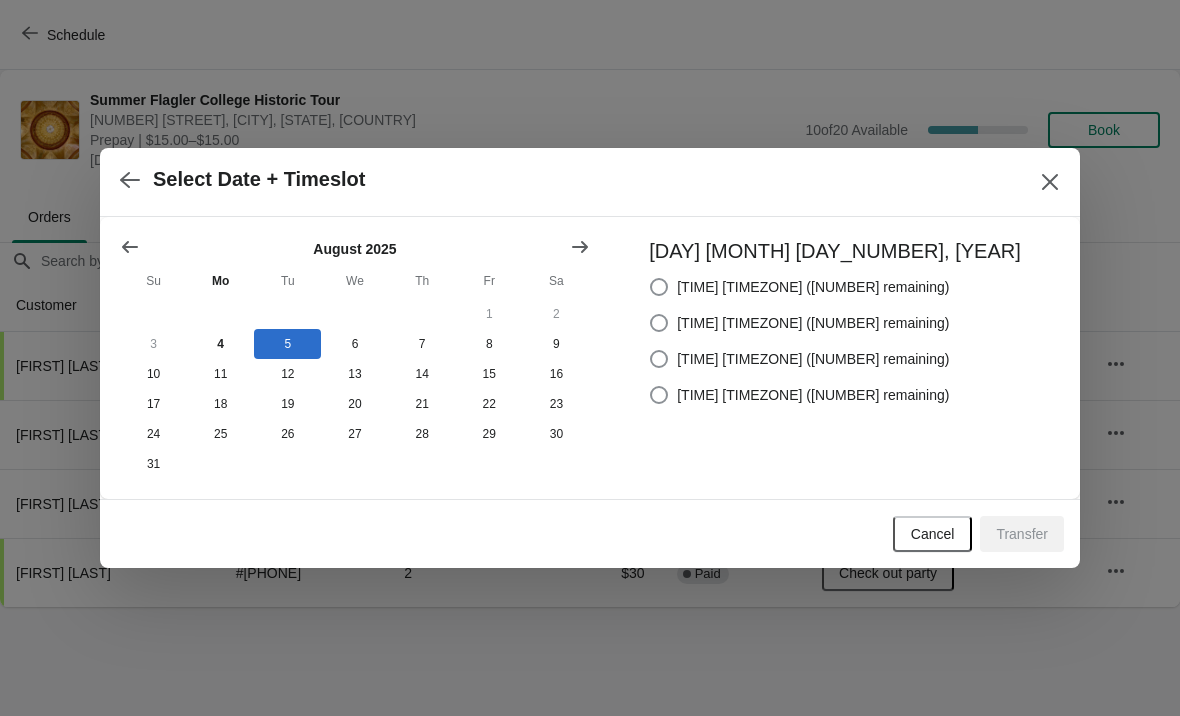 click 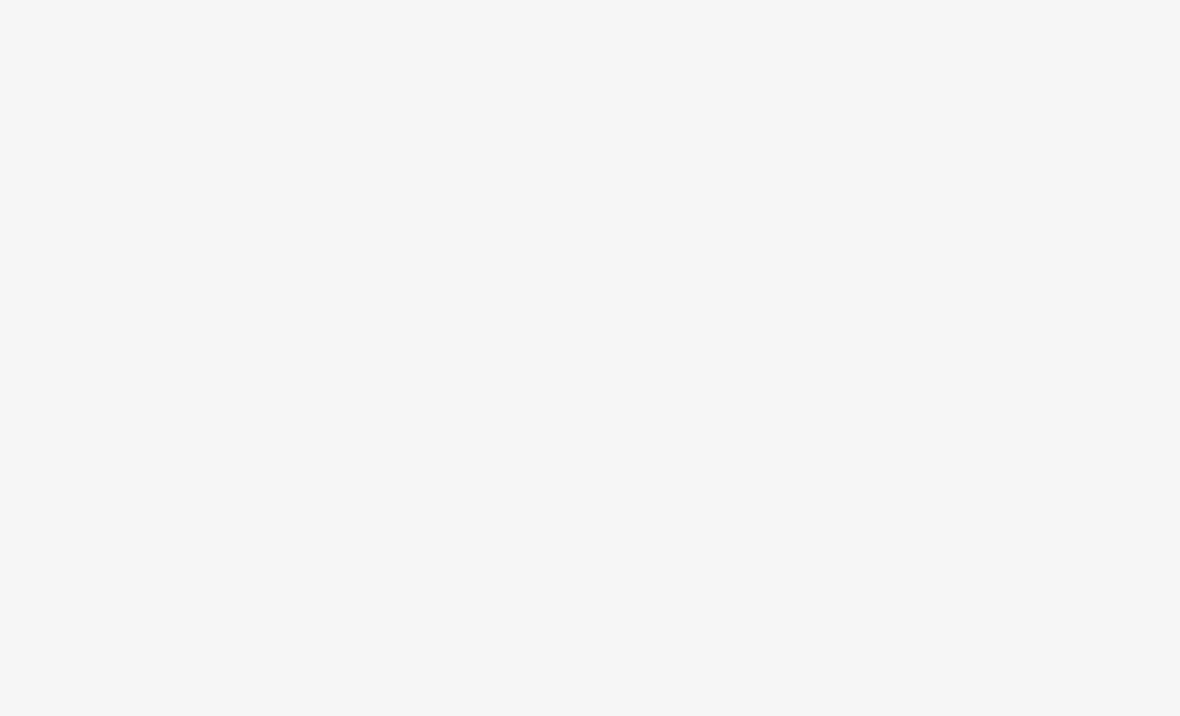 scroll, scrollTop: 0, scrollLeft: 0, axis: both 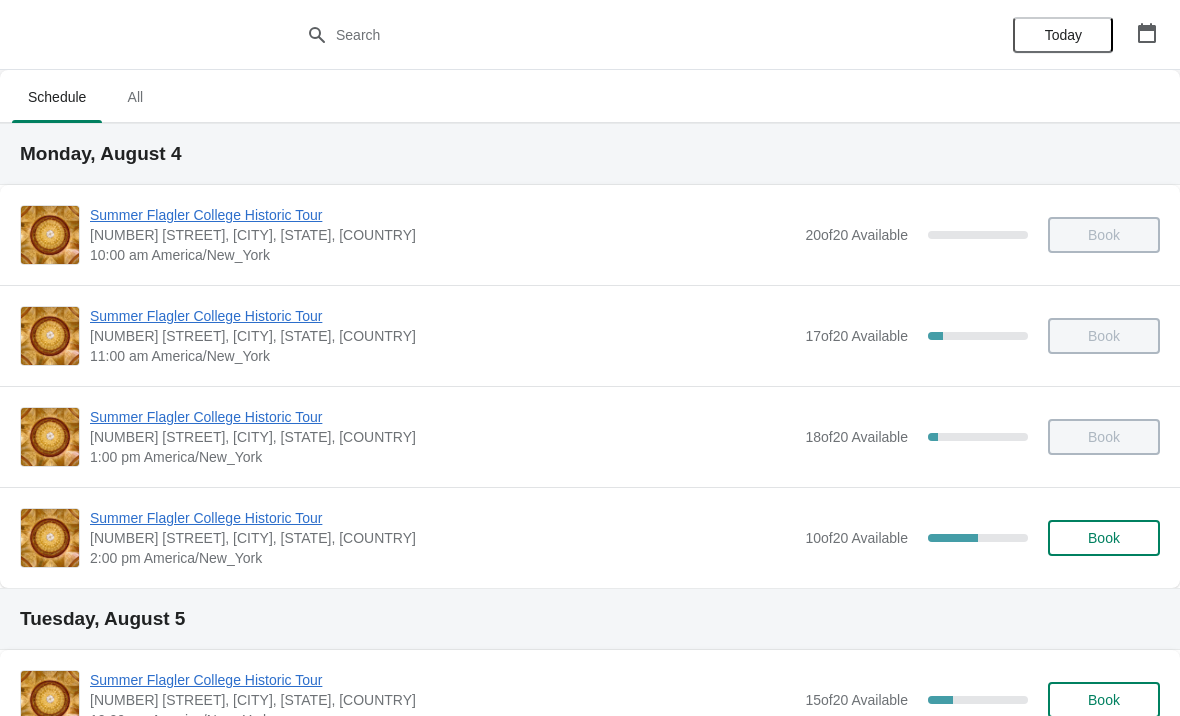 click on "Summer Flagler College Historic Tour" at bounding box center [442, 518] 